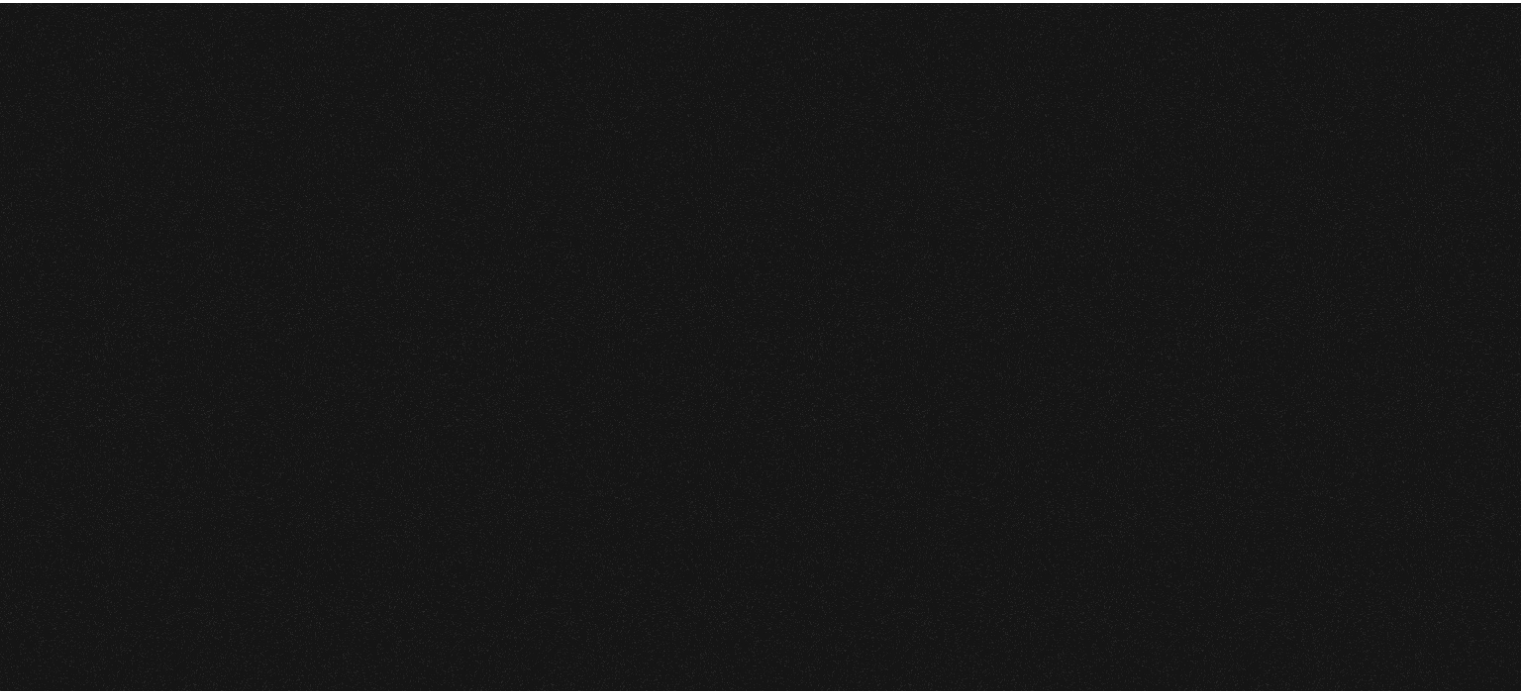scroll, scrollTop: 0, scrollLeft: 0, axis: both 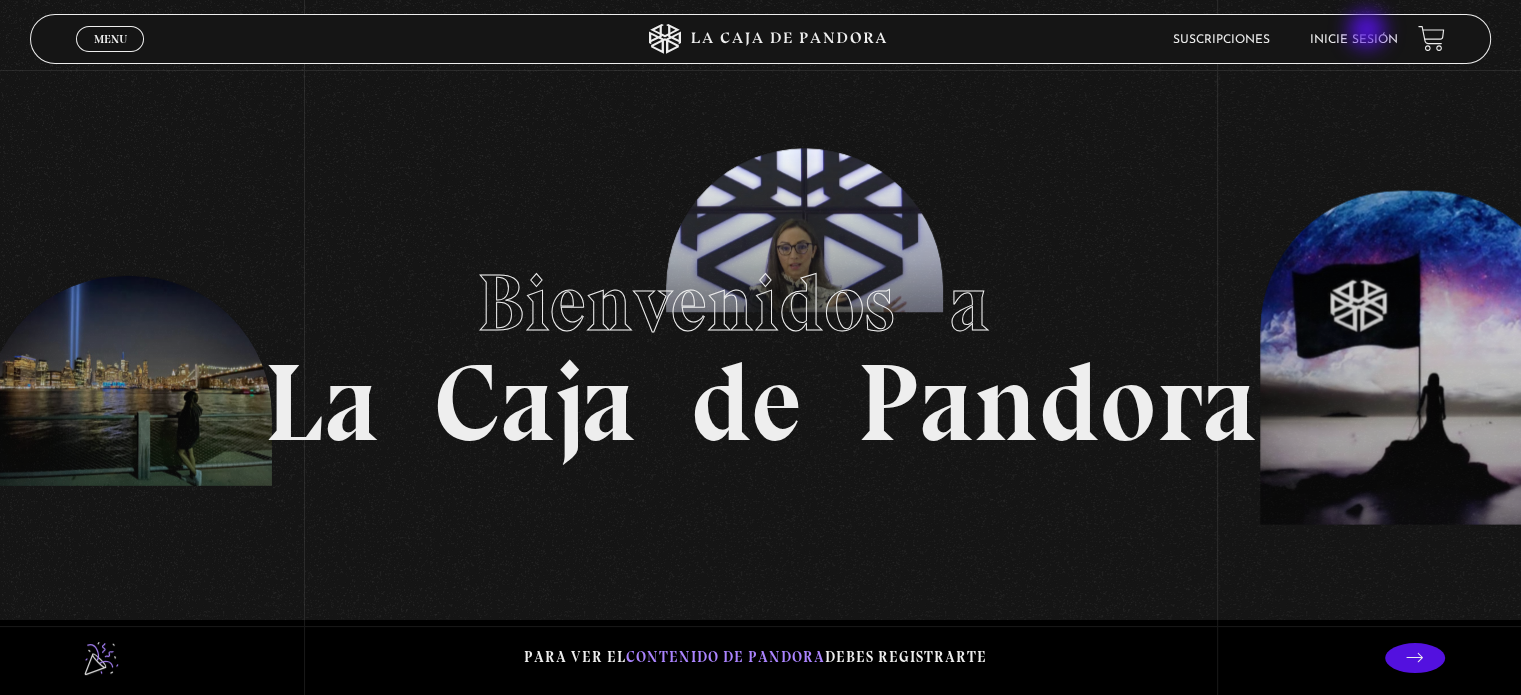 click on "Inicie sesión" at bounding box center [1354, 39] 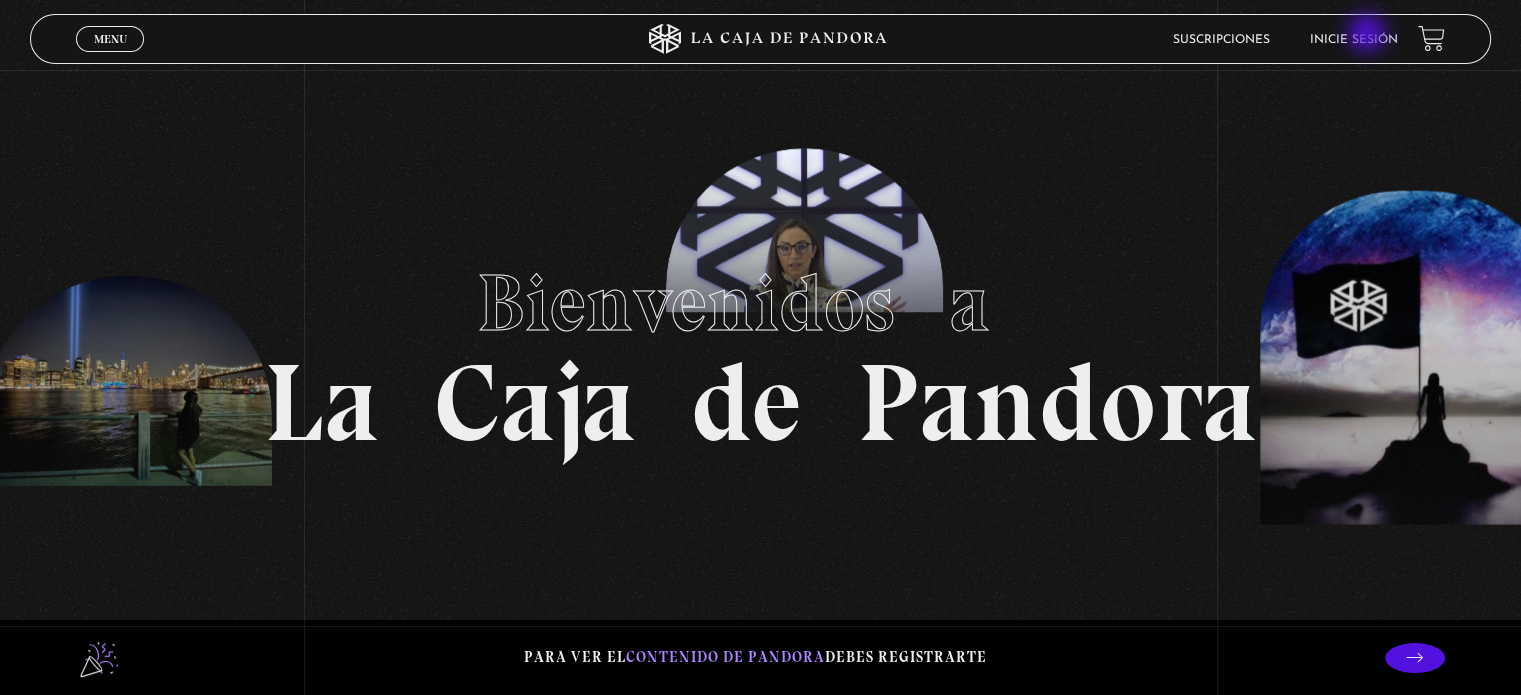 click on "Inicie sesión" at bounding box center (1354, 40) 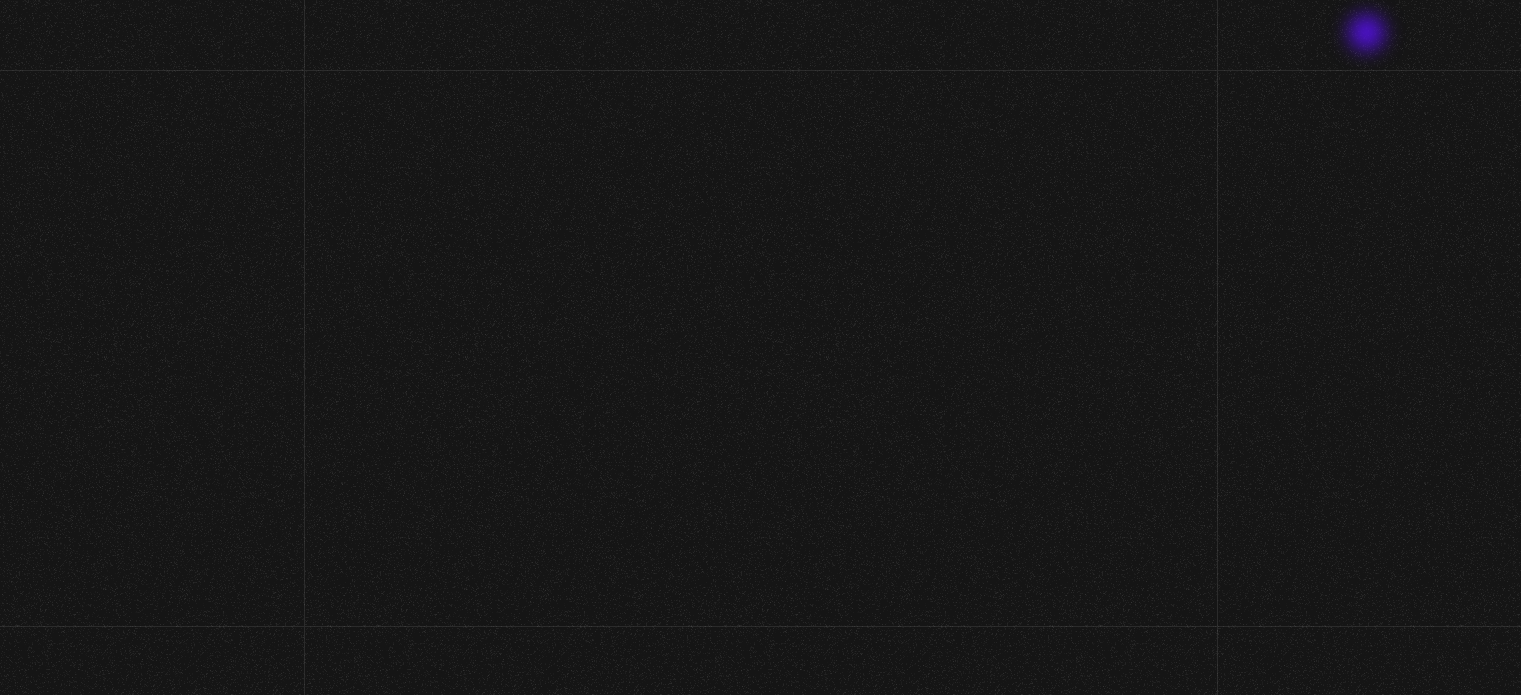 scroll, scrollTop: 0, scrollLeft: 0, axis: both 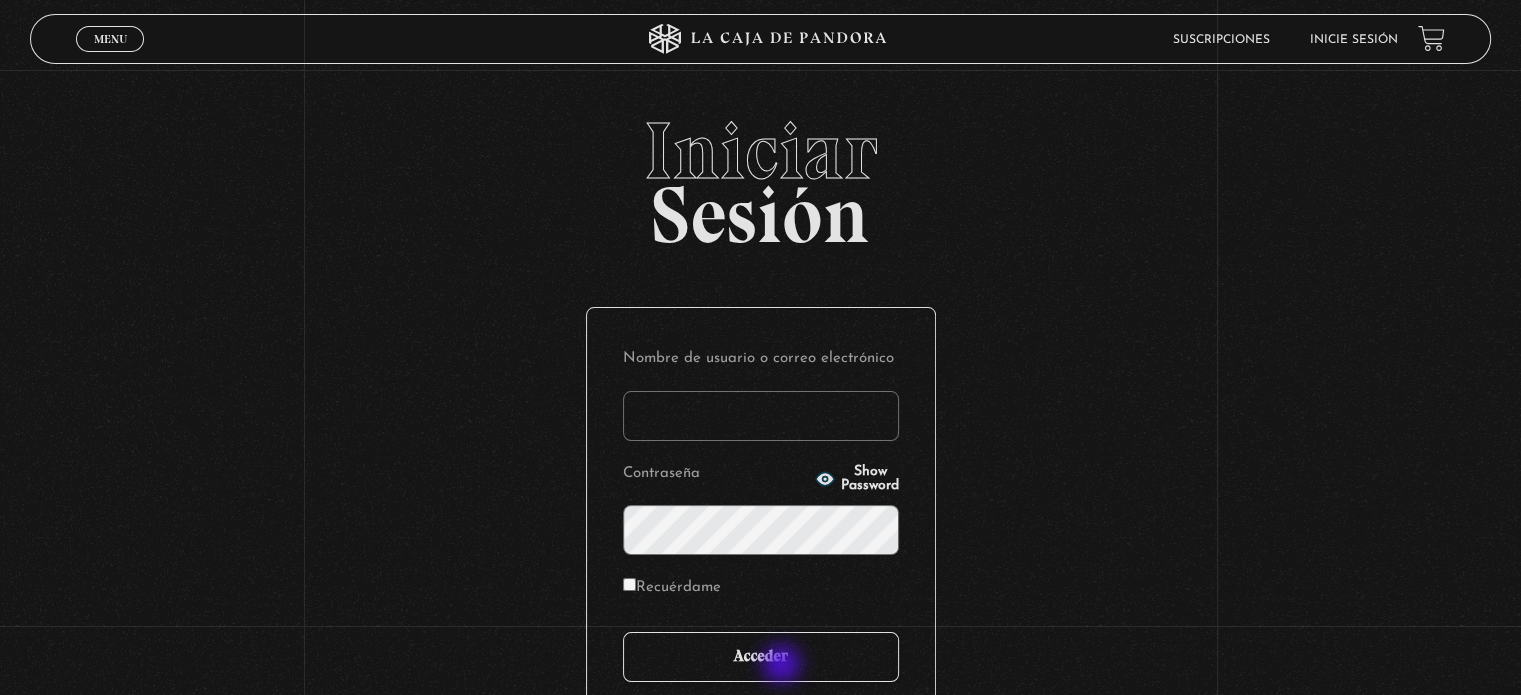 type on "[EMAIL]" 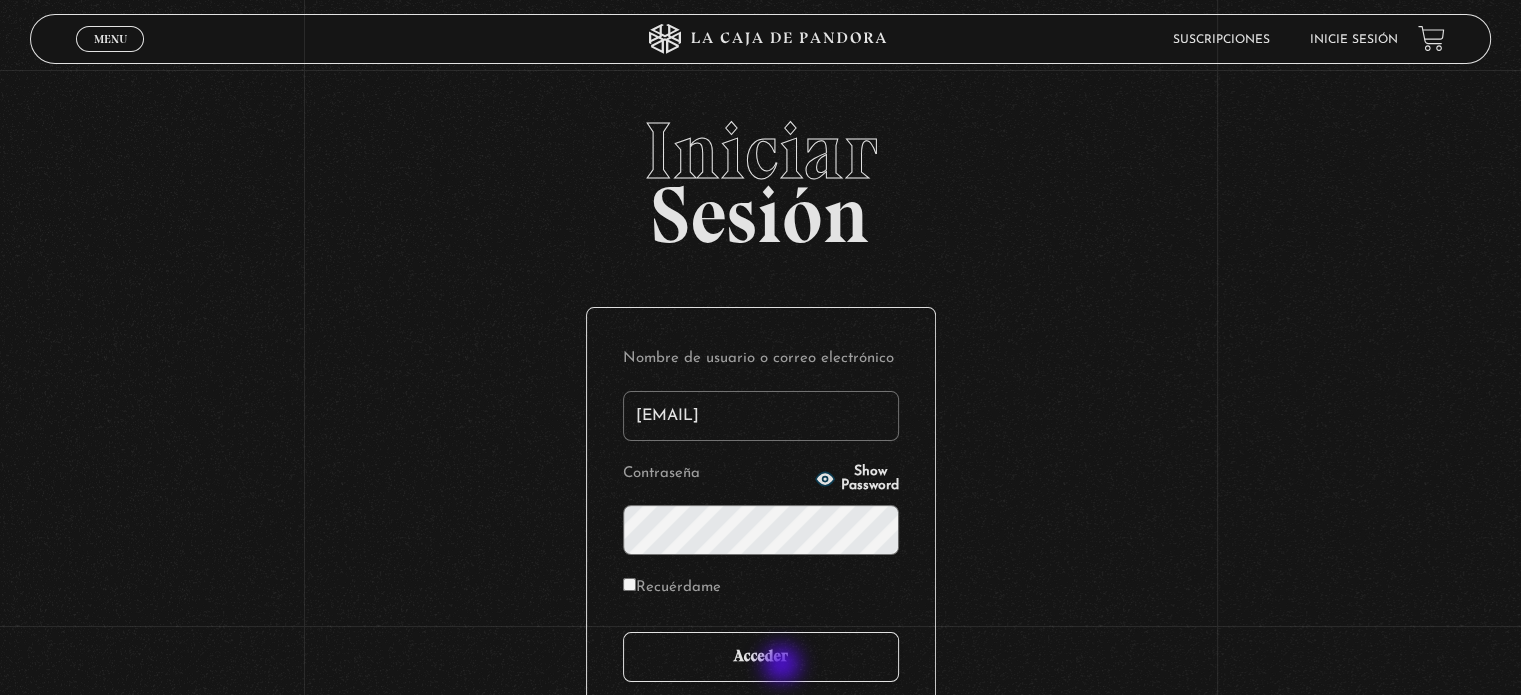 click on "Acceder" at bounding box center [761, 657] 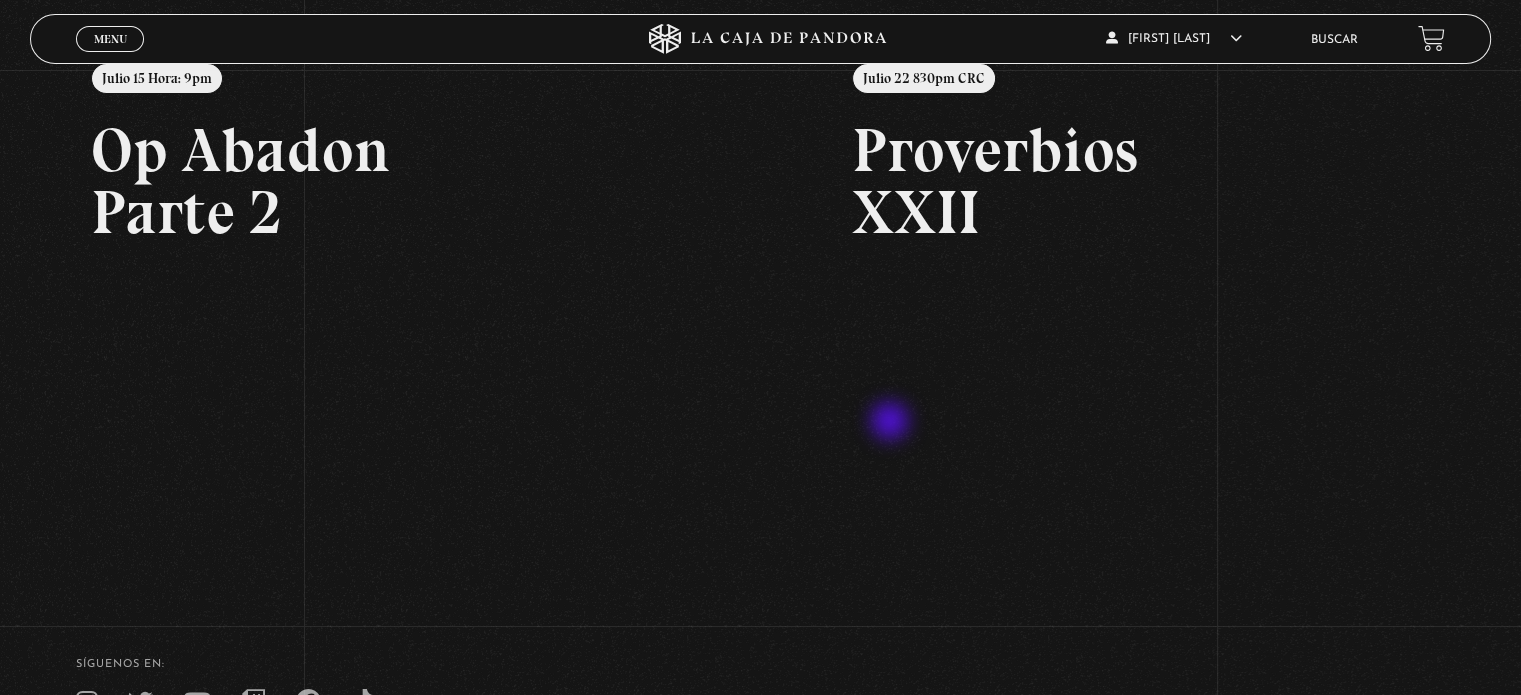 scroll, scrollTop: 0, scrollLeft: 0, axis: both 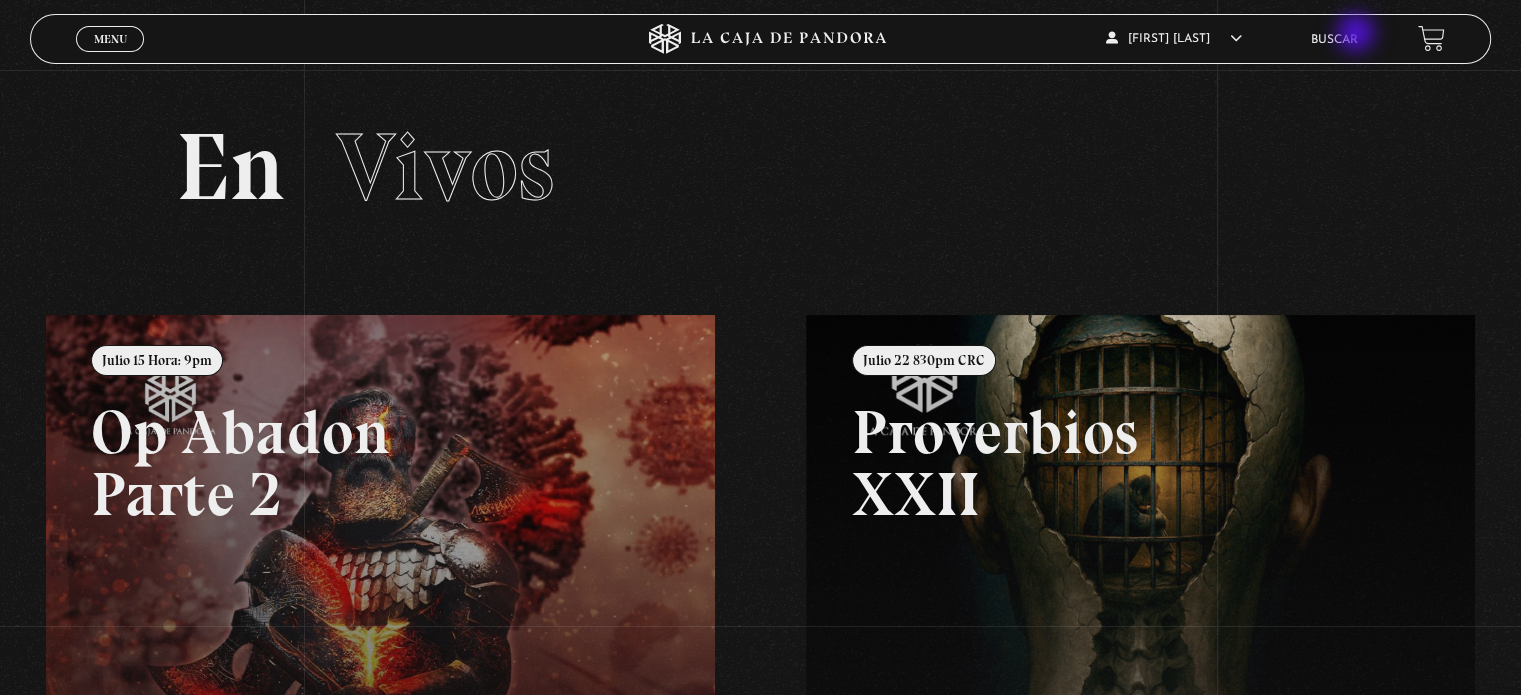 click on "Buscar" at bounding box center [1334, 40] 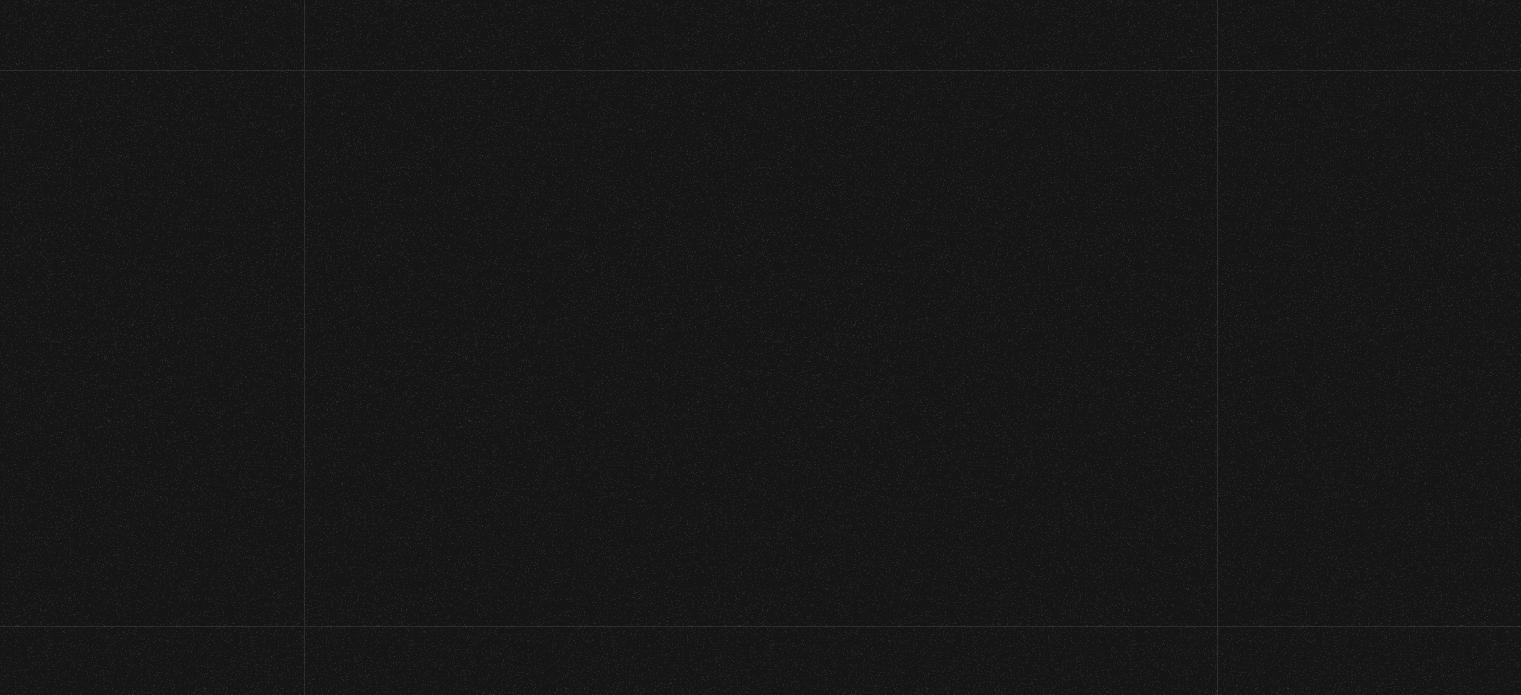 scroll, scrollTop: 0, scrollLeft: 0, axis: both 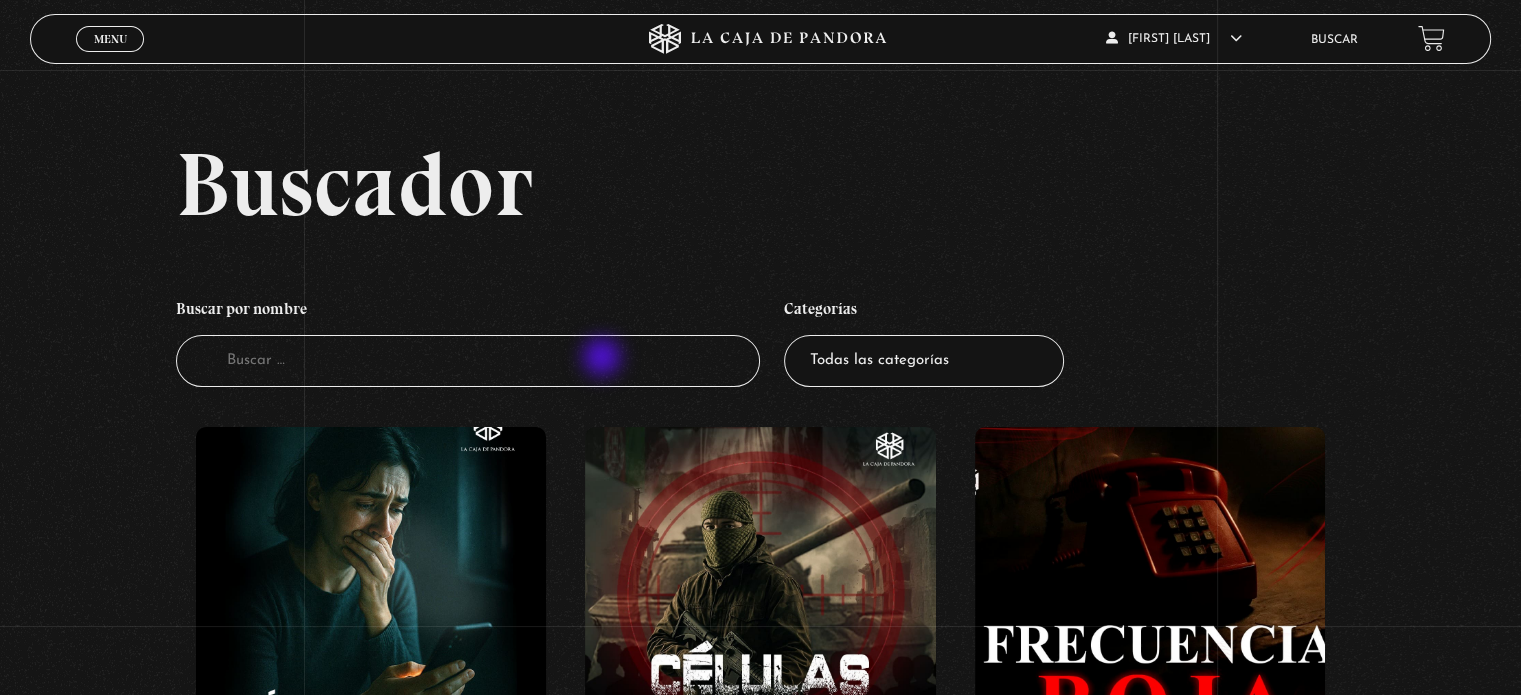 click on "Buscador" at bounding box center (468, 361) 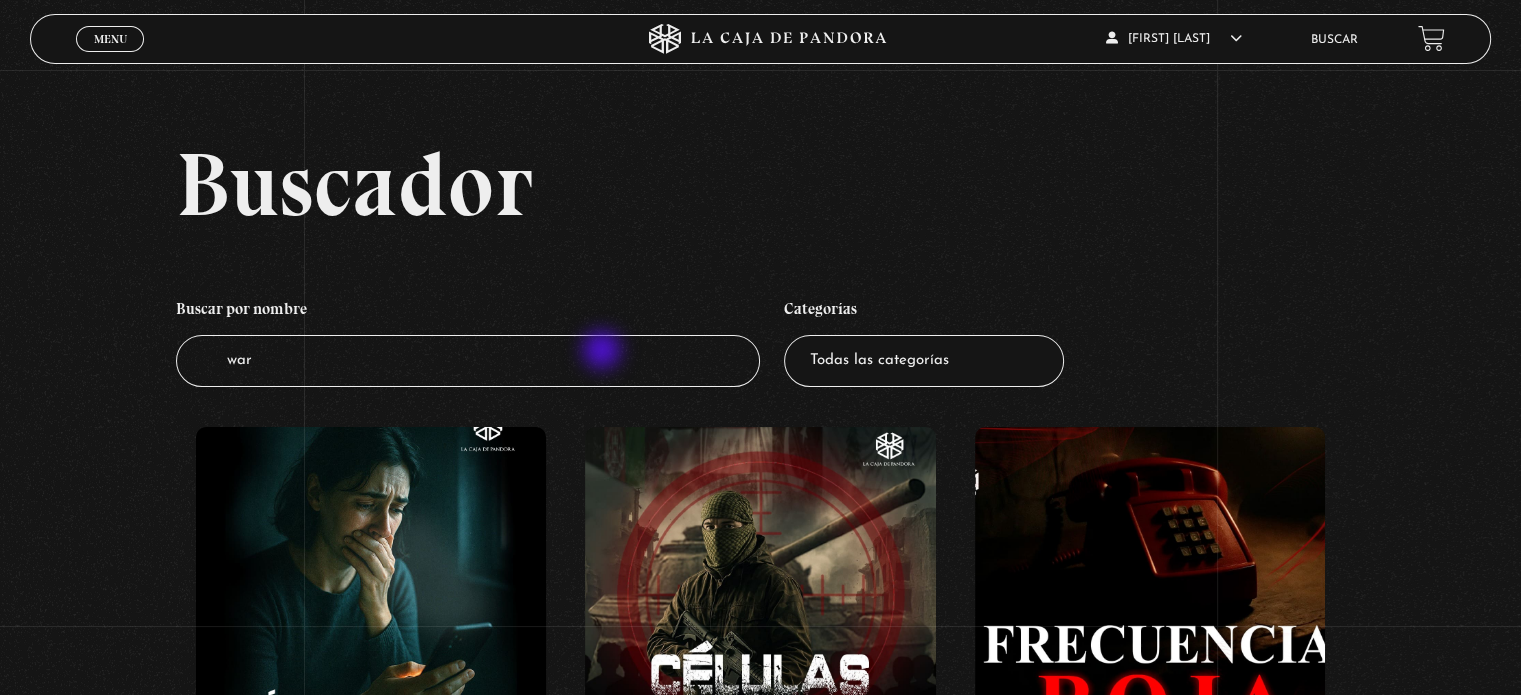 type on "warr" 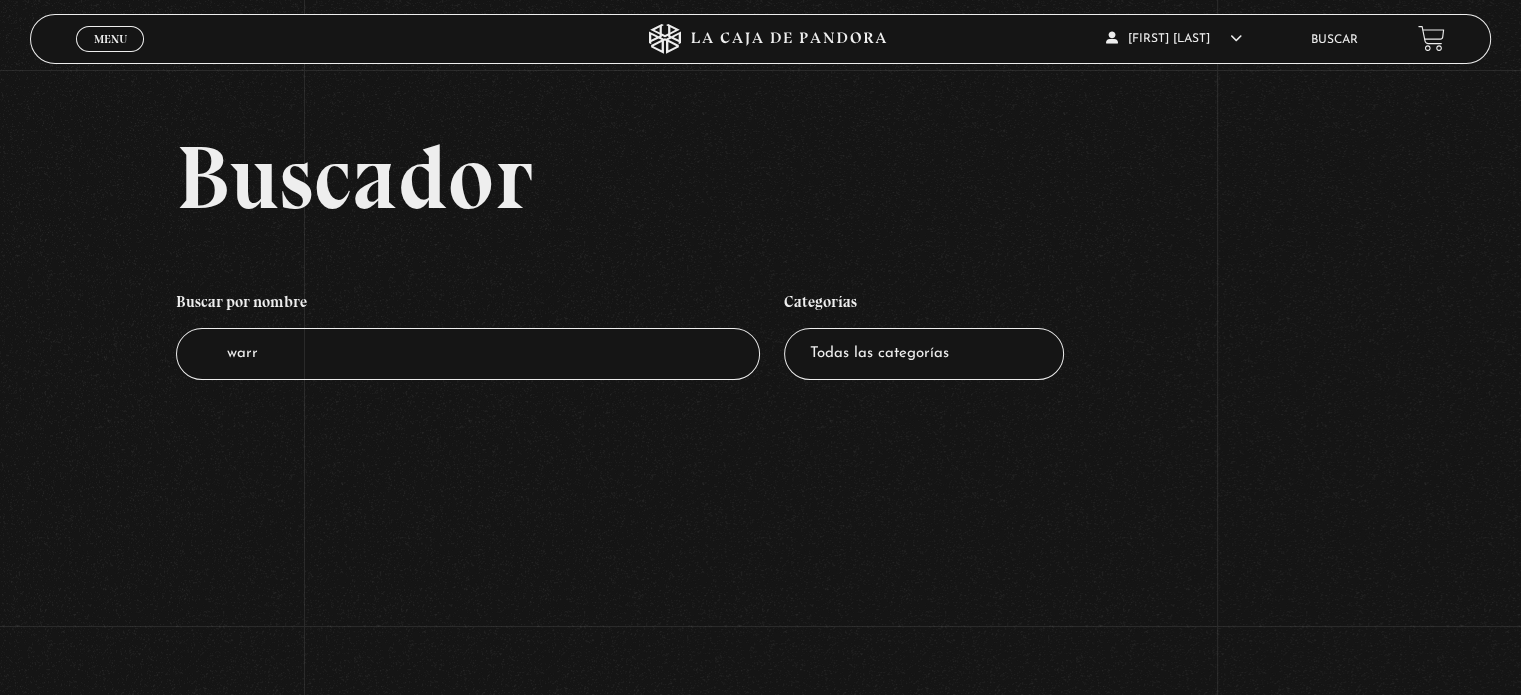 scroll, scrollTop: 0, scrollLeft: 0, axis: both 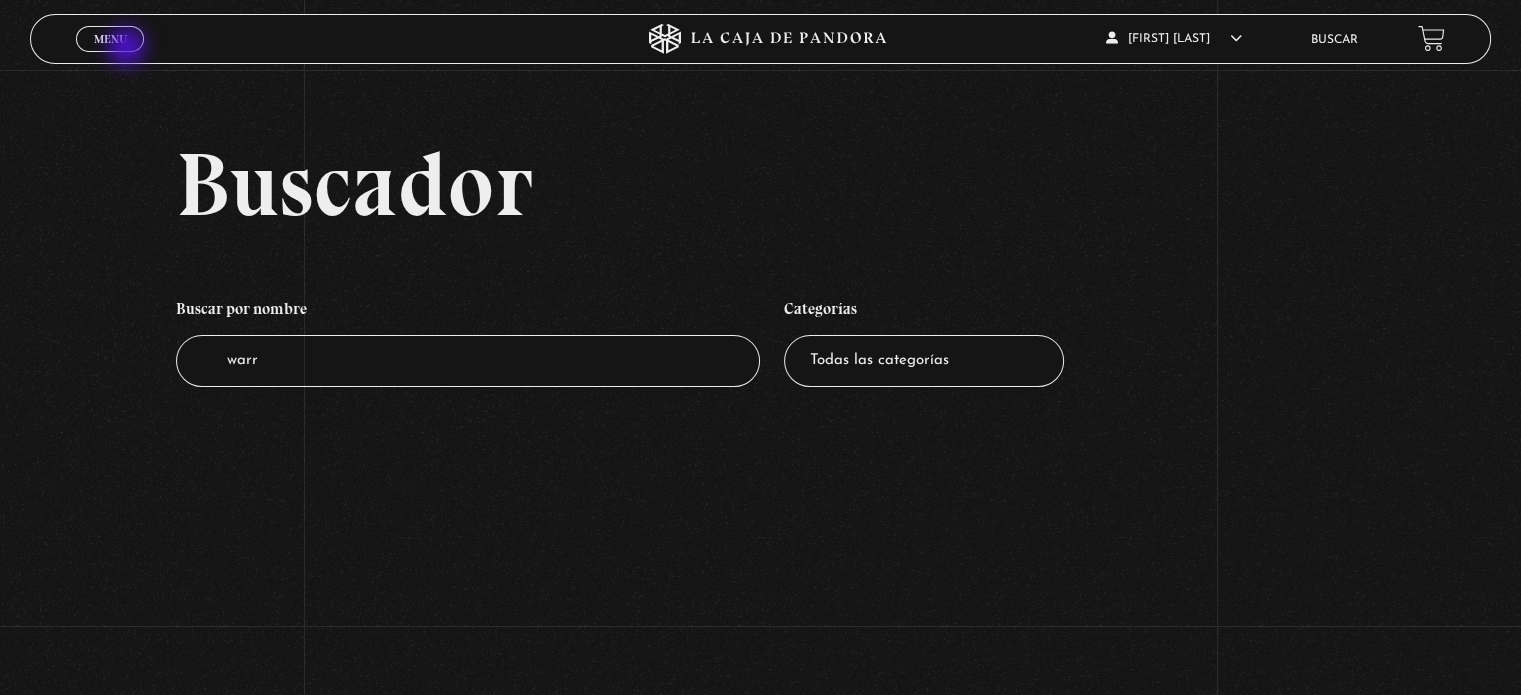 click on "Menu Cerrar" at bounding box center (110, 39) 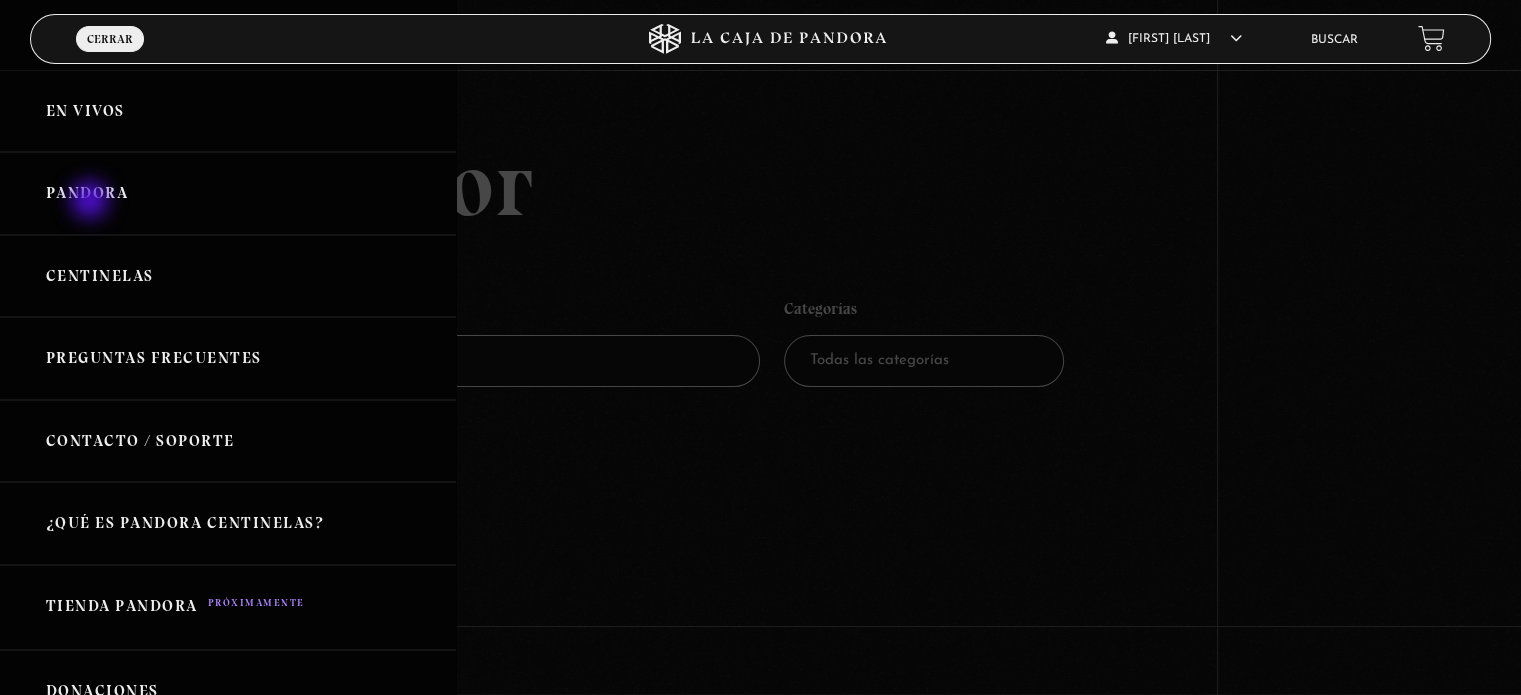 click on "Pandora" at bounding box center (228, 193) 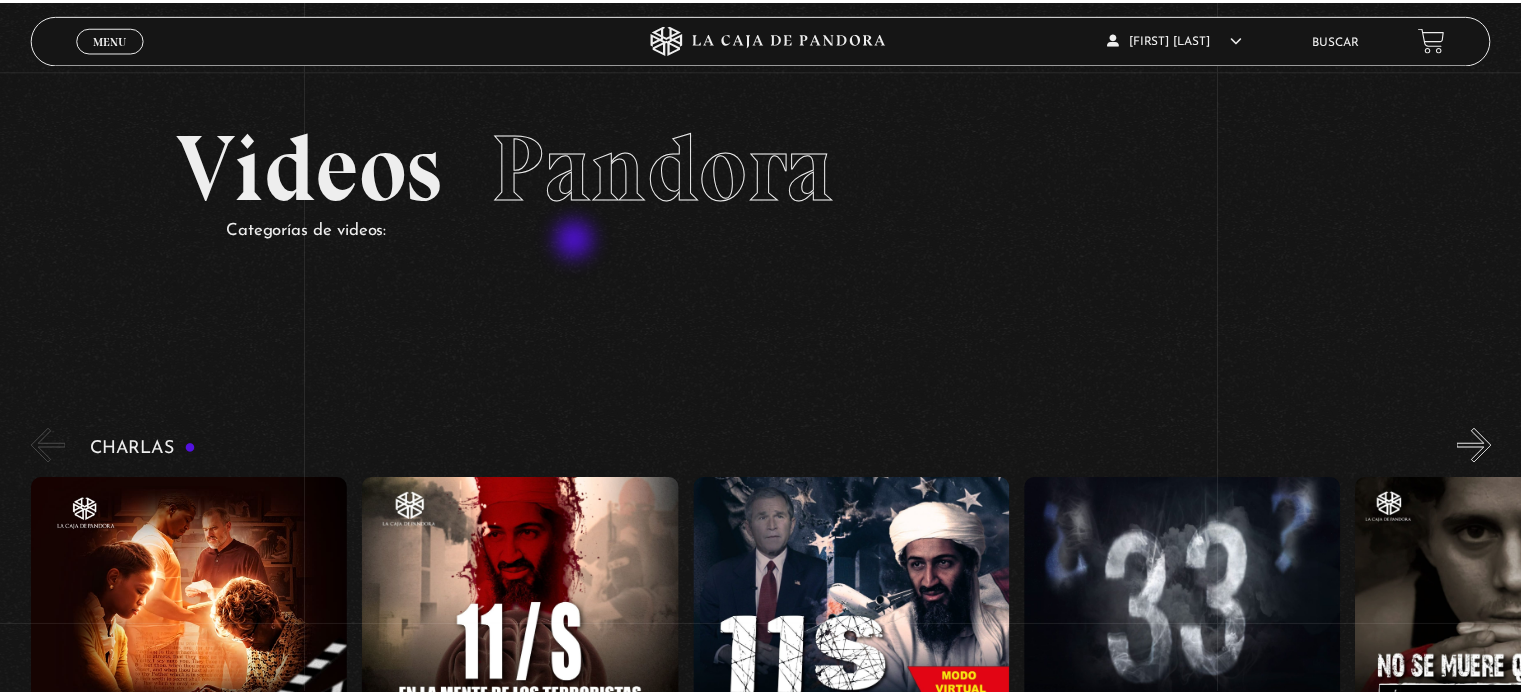 scroll, scrollTop: 200, scrollLeft: 0, axis: vertical 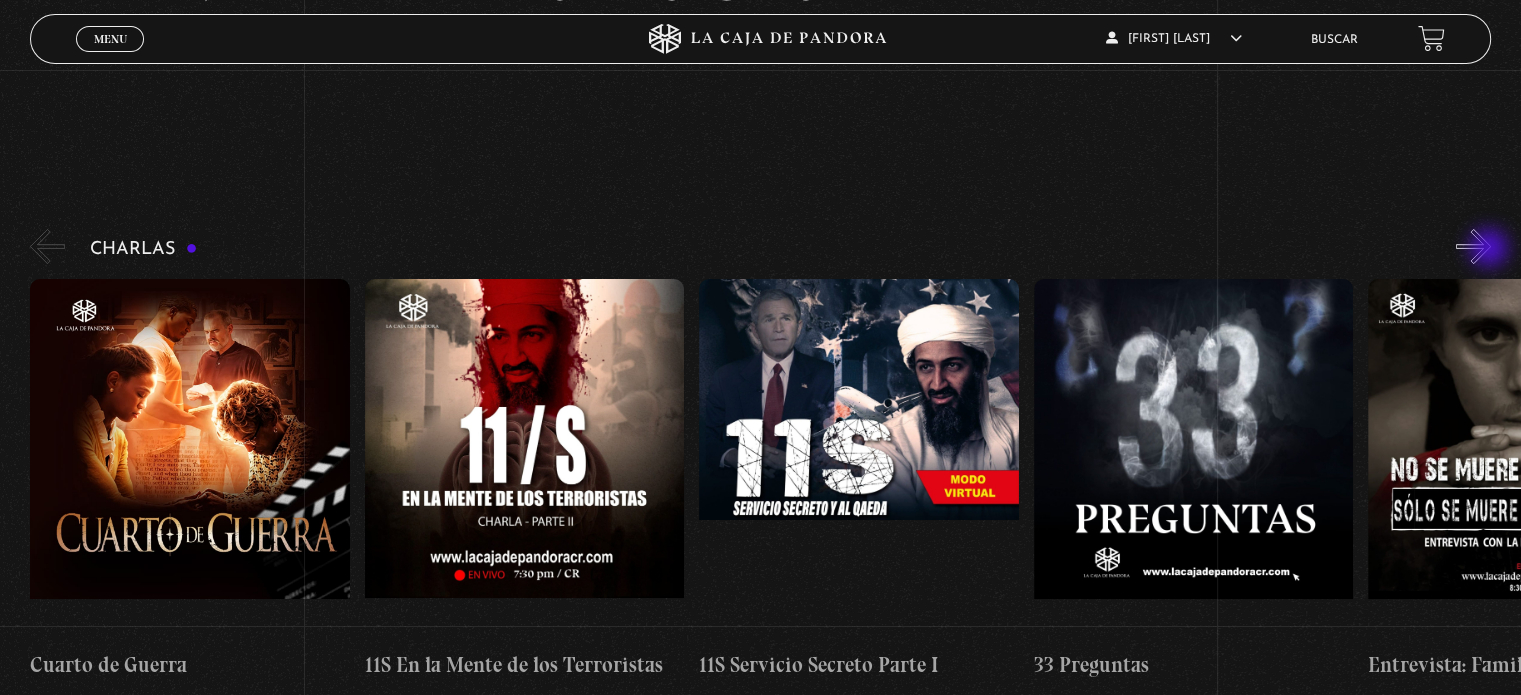 click on "»" at bounding box center (1473, 246) 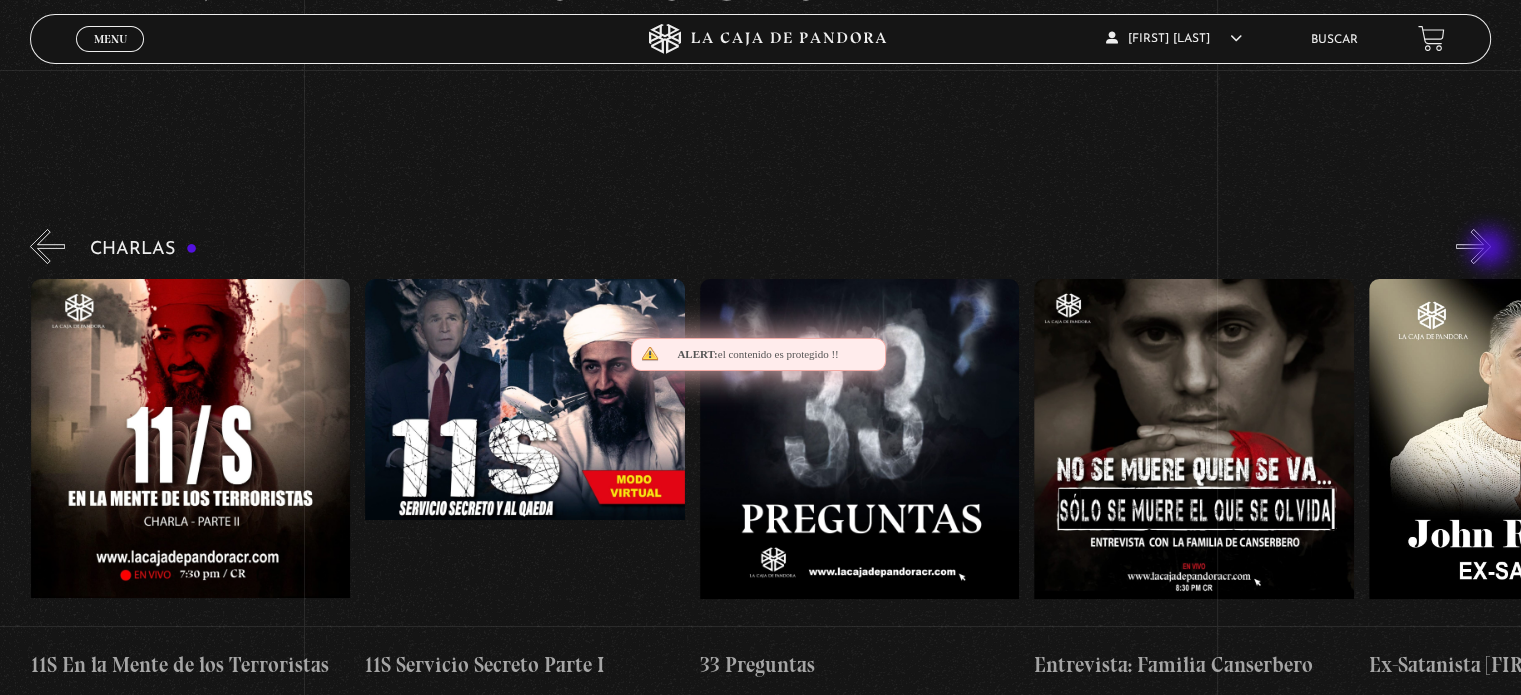 click on "»" at bounding box center (1473, 246) 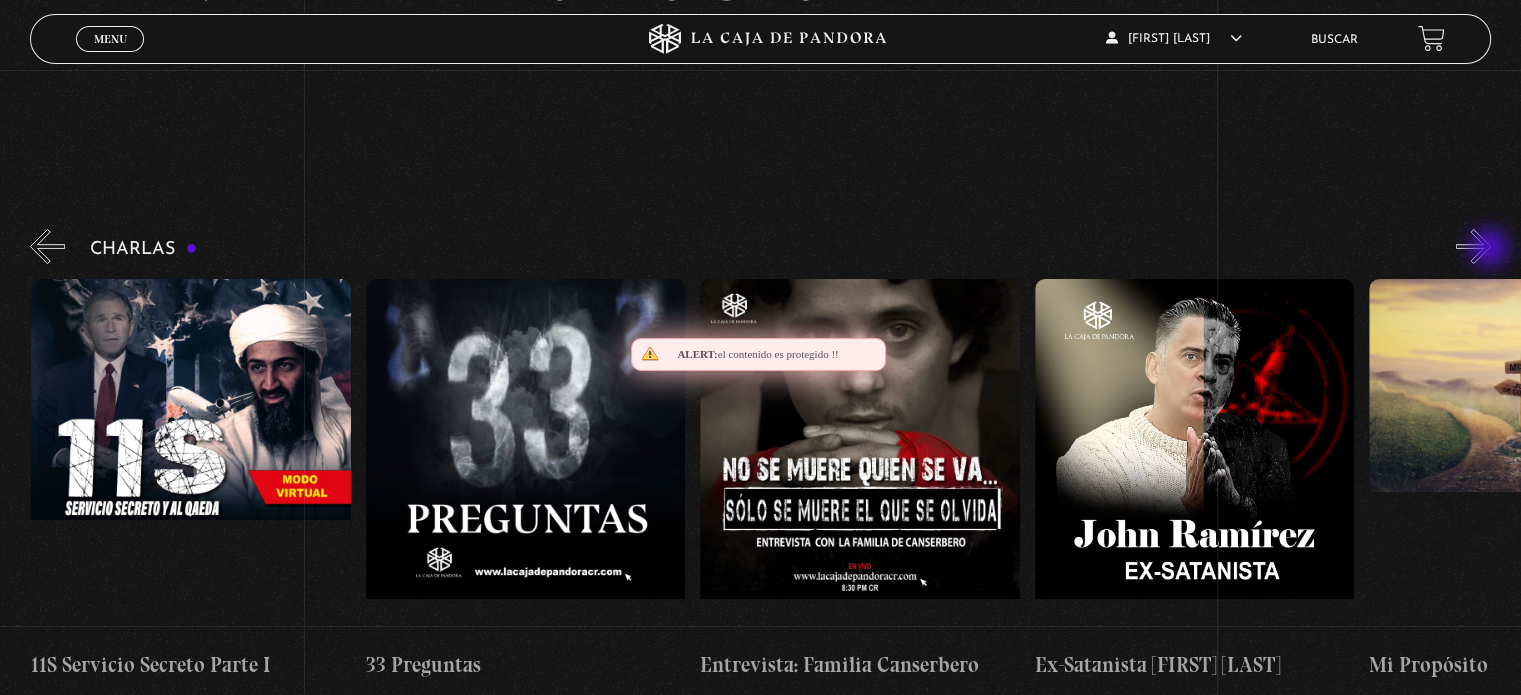 scroll, scrollTop: 0, scrollLeft: 668, axis: horizontal 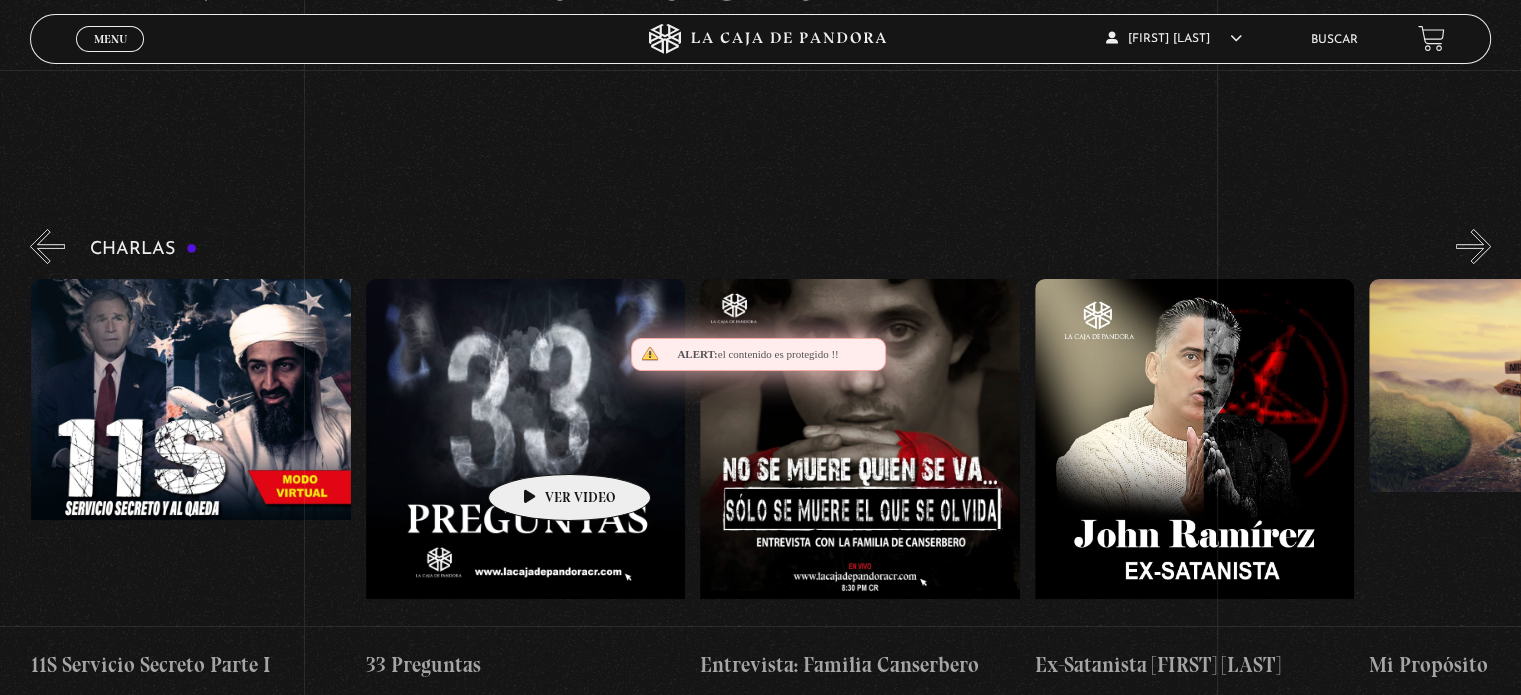 click at bounding box center [525, 459] 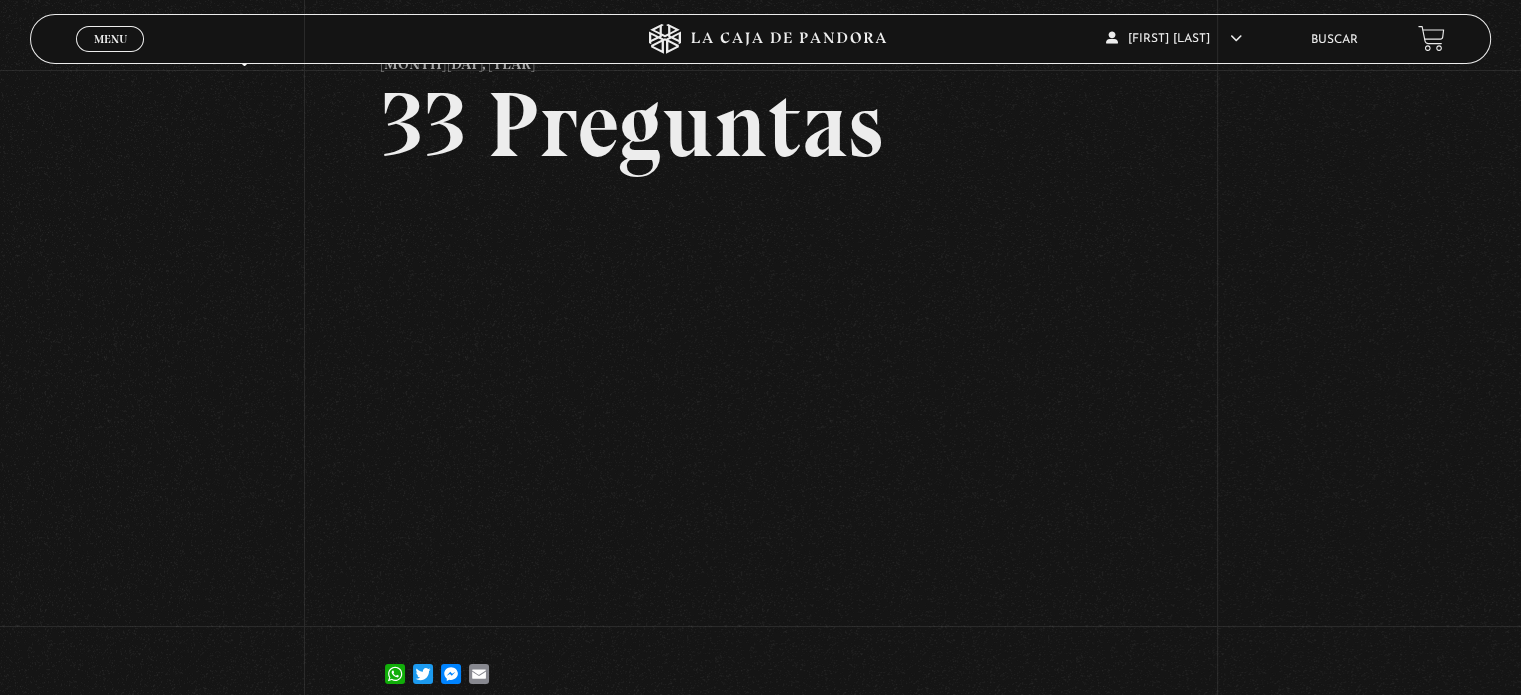 scroll, scrollTop: 200, scrollLeft: 0, axis: vertical 